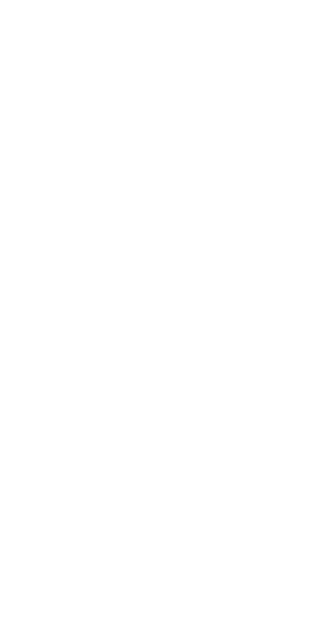scroll, scrollTop: 0, scrollLeft: 0, axis: both 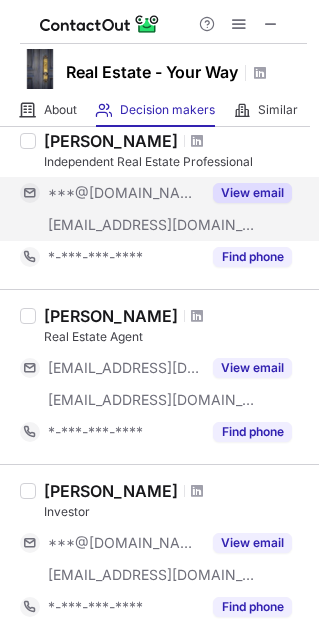 click on "View email" at bounding box center (252, 193) 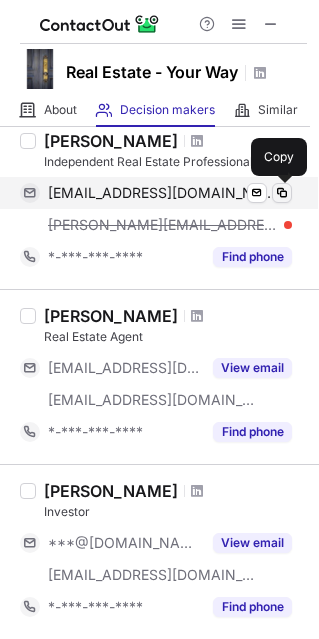 click at bounding box center [282, 193] 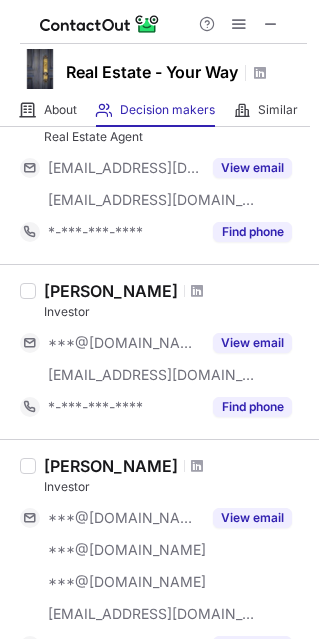 scroll, scrollTop: 200, scrollLeft: 0, axis: vertical 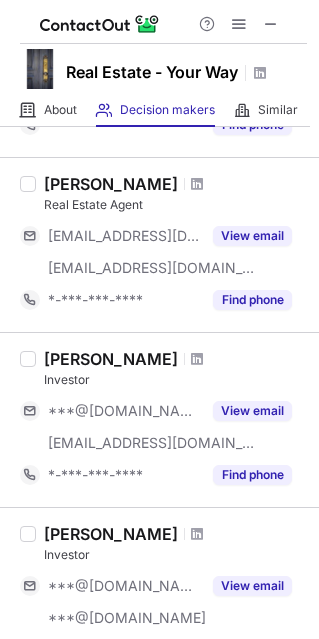 drag, startPoint x: 145, startPoint y: 184, endPoint x: 158, endPoint y: 174, distance: 16.40122 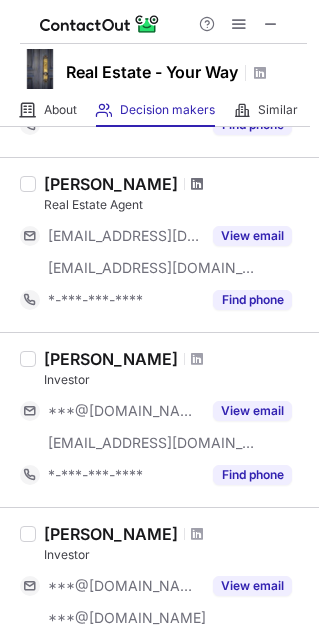 click at bounding box center [197, 184] 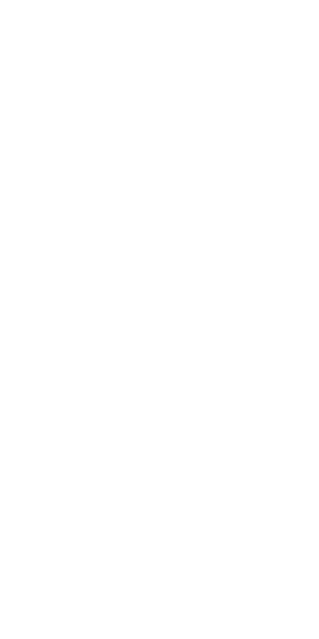 scroll, scrollTop: 0, scrollLeft: 0, axis: both 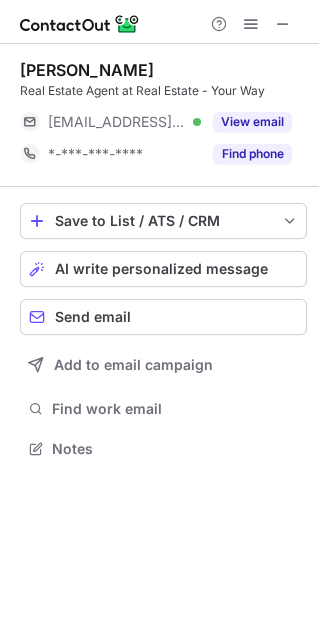 click on "View email" at bounding box center (252, 122) 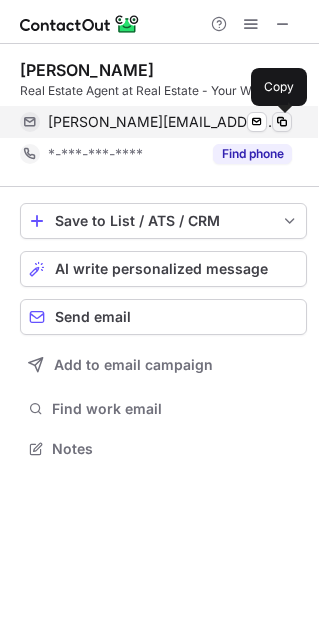 click at bounding box center [282, 122] 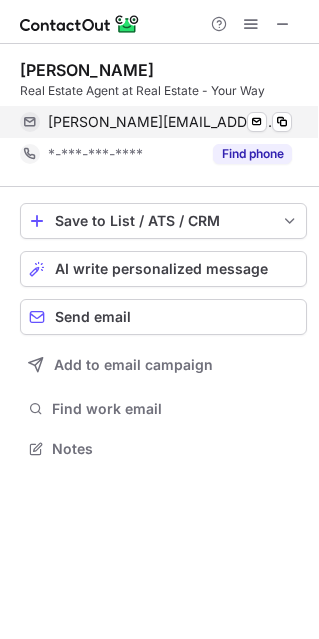 scroll, scrollTop: 434, scrollLeft: 319, axis: both 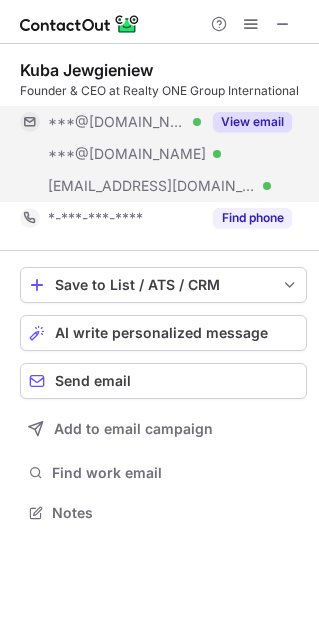 click on "View email" at bounding box center (252, 122) 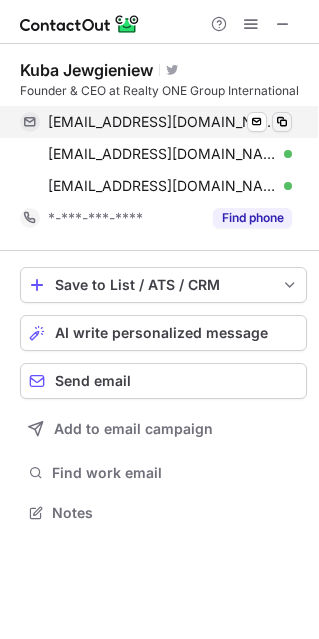 click at bounding box center (282, 122) 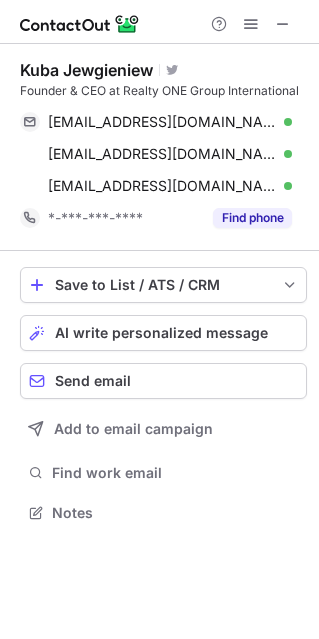 scroll, scrollTop: 498, scrollLeft: 319, axis: both 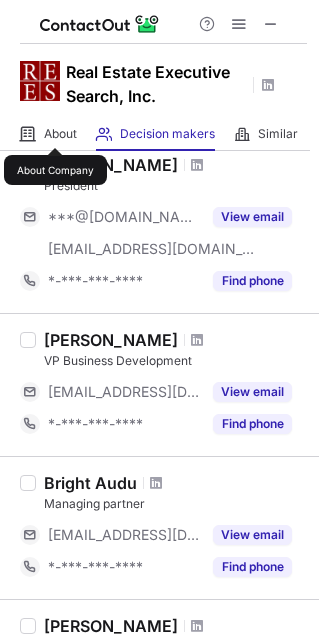 click on "About" at bounding box center (60, 134) 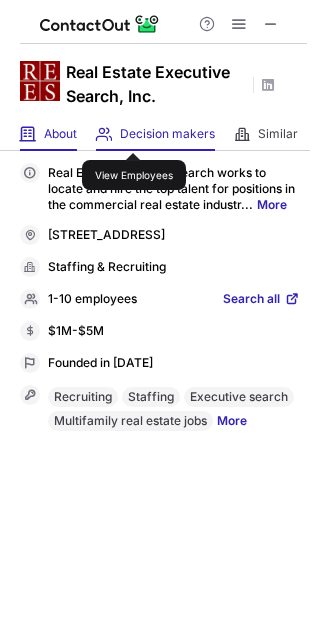 click on "Decision makers" at bounding box center [167, 134] 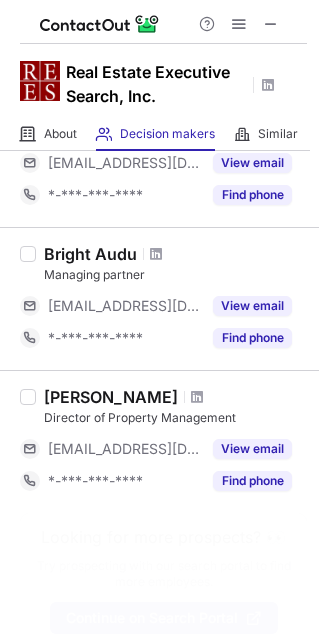 scroll, scrollTop: 353, scrollLeft: 0, axis: vertical 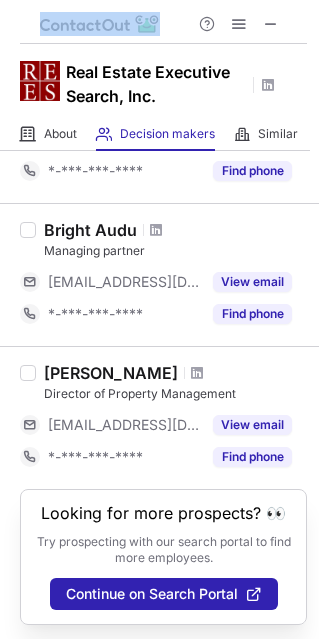 drag, startPoint x: 181, startPoint y: 27, endPoint x: 163, endPoint y: -35, distance: 64.56005 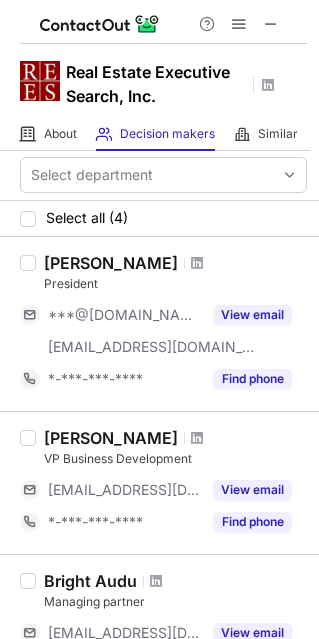 scroll, scrollTop: 0, scrollLeft: 0, axis: both 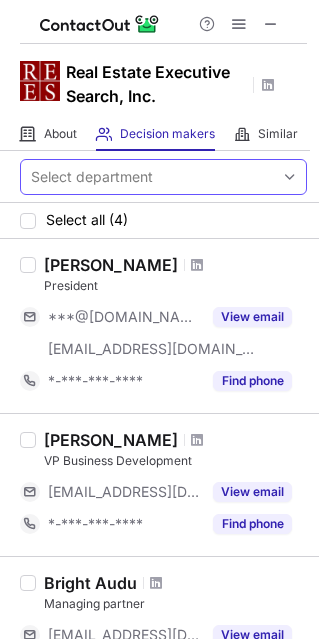 click on "Select department" at bounding box center [147, 177] 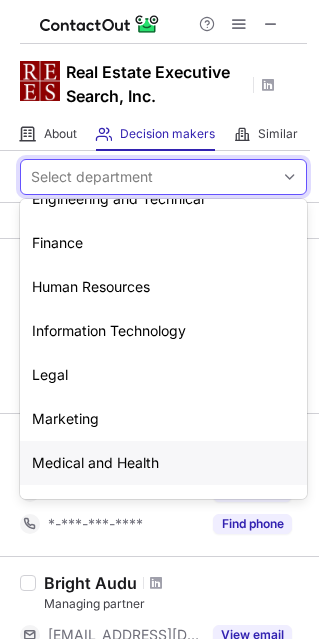 scroll, scrollTop: 0, scrollLeft: 0, axis: both 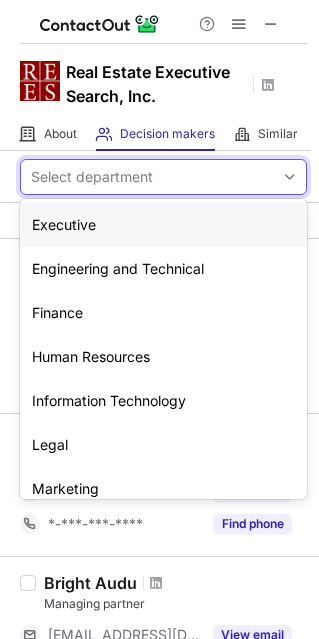 click at bounding box center [290, 177] 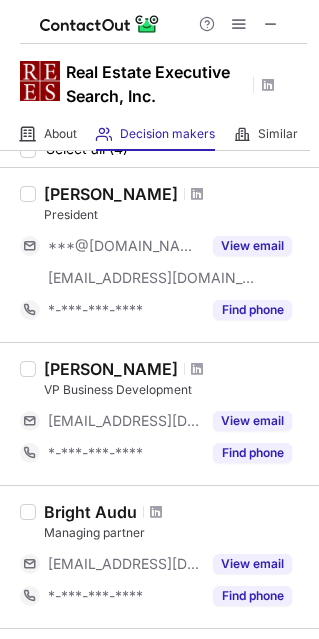 scroll, scrollTop: 100, scrollLeft: 0, axis: vertical 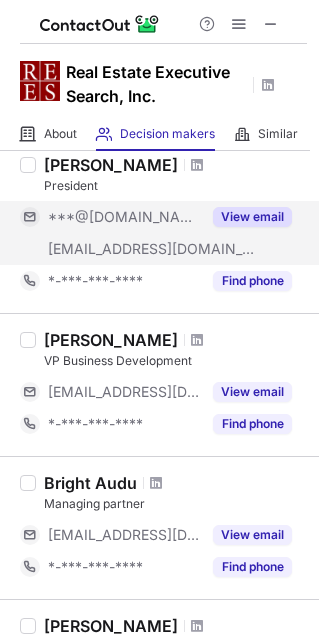 click on "View email" at bounding box center (252, 217) 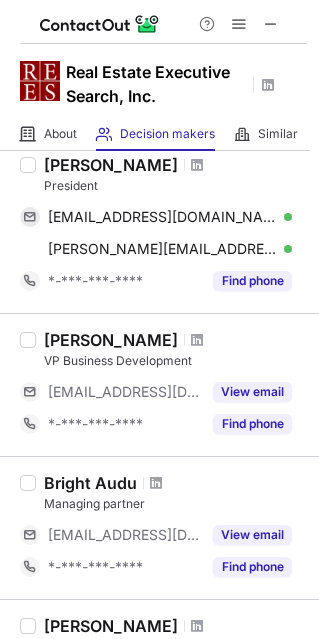 drag, startPoint x: 173, startPoint y: 169, endPoint x: 213, endPoint y: 181, distance: 41.761227 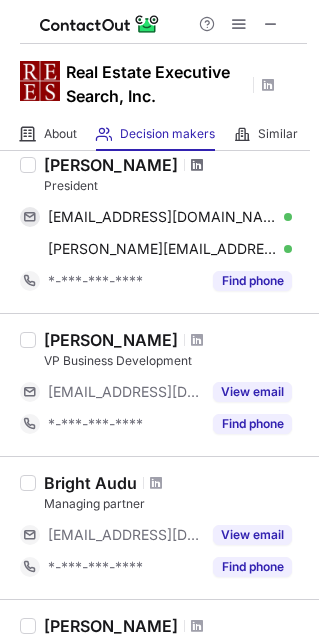 click at bounding box center [197, 165] 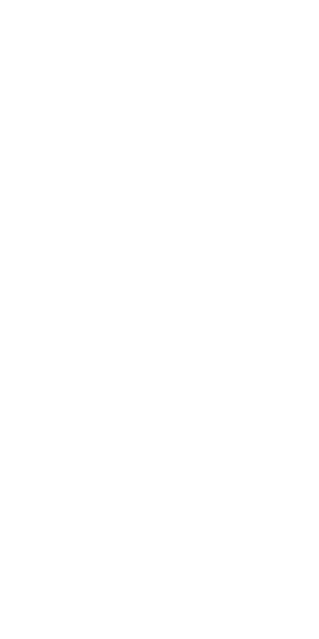 scroll, scrollTop: 0, scrollLeft: 0, axis: both 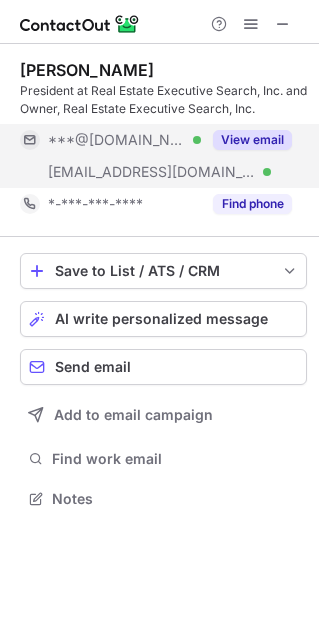click on "View email" at bounding box center (252, 140) 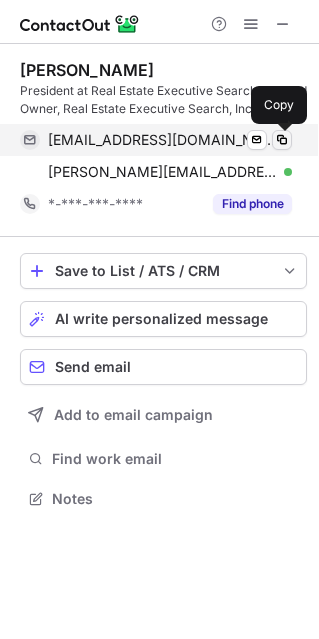 click at bounding box center (282, 140) 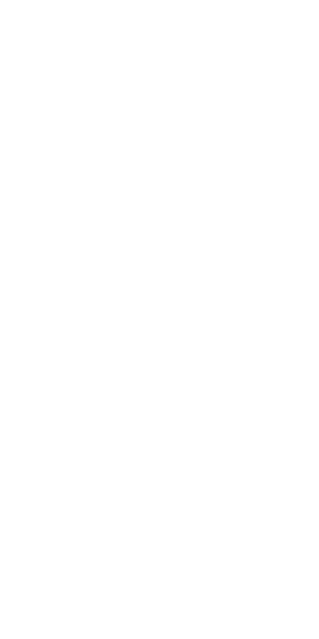 scroll, scrollTop: 0, scrollLeft: 0, axis: both 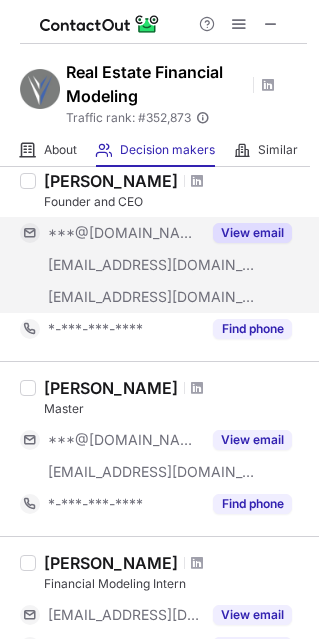 click on "View email" at bounding box center (252, 233) 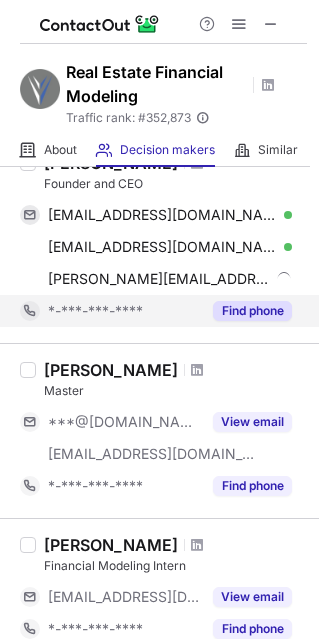 scroll, scrollTop: 100, scrollLeft: 0, axis: vertical 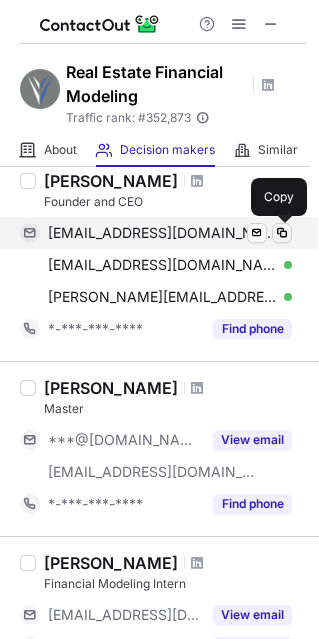 click at bounding box center (282, 233) 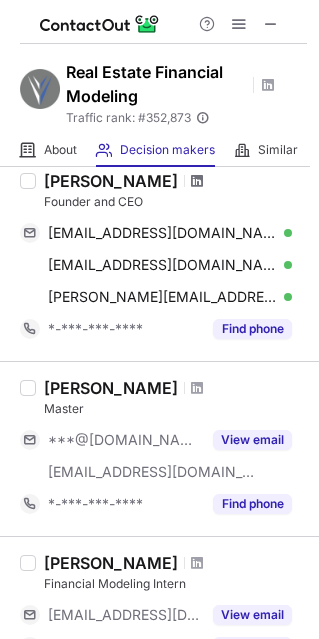 click at bounding box center (197, 181) 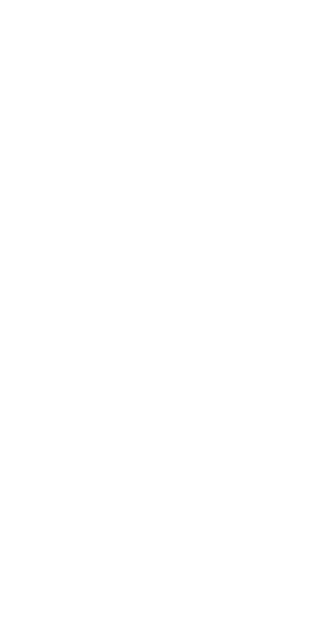 scroll, scrollTop: 0, scrollLeft: 0, axis: both 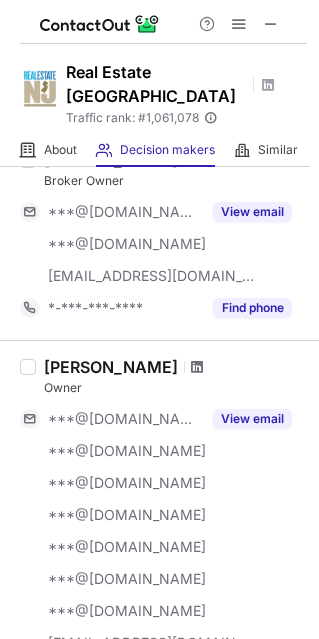 click at bounding box center (197, 367) 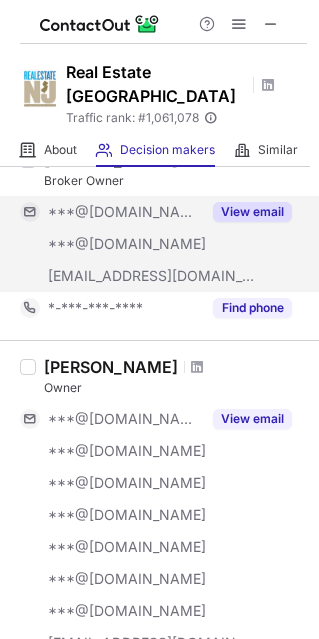 click on "View email" at bounding box center (252, 419) 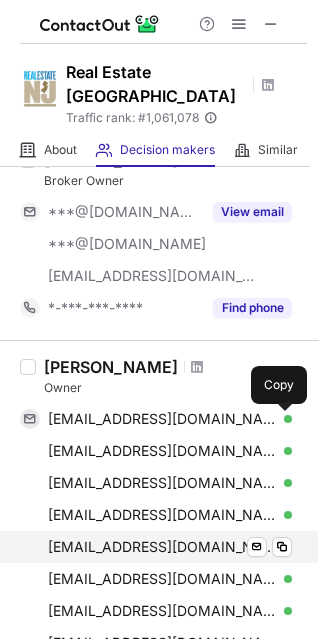 scroll, scrollTop: 442, scrollLeft: 0, axis: vertical 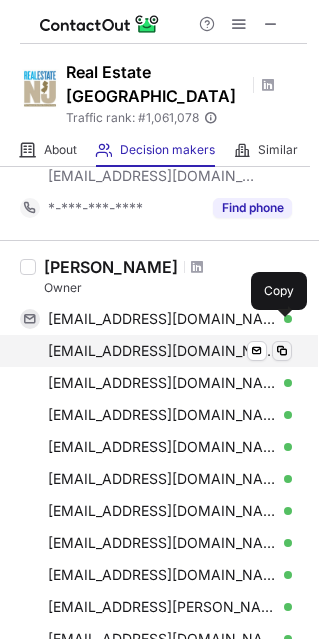 click at bounding box center (282, 351) 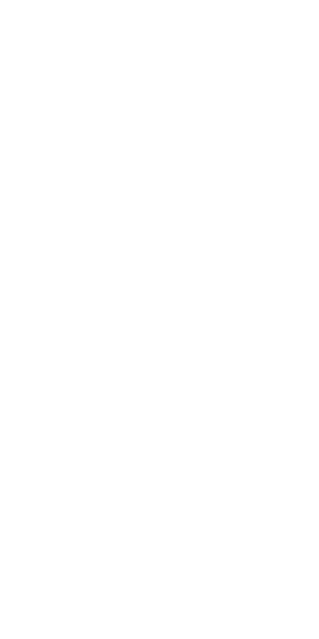 scroll, scrollTop: 0, scrollLeft: 0, axis: both 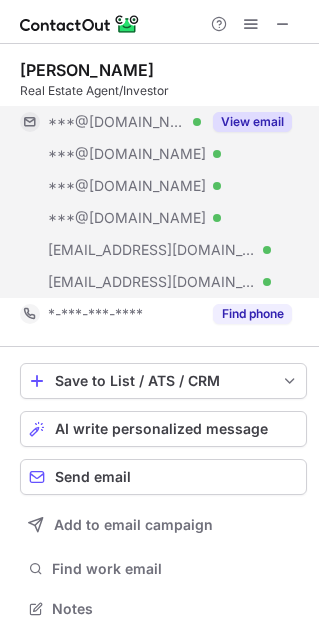 click on "View email" at bounding box center [252, 122] 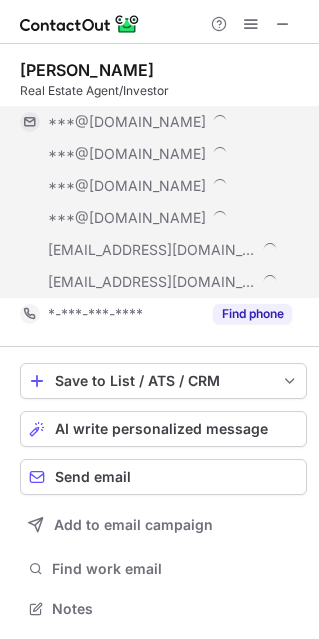 scroll, scrollTop: 10, scrollLeft: 10, axis: both 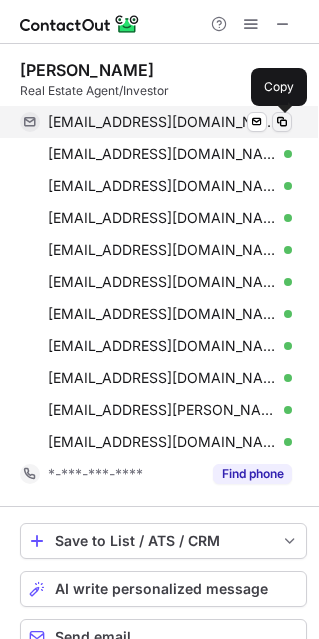click at bounding box center (282, 122) 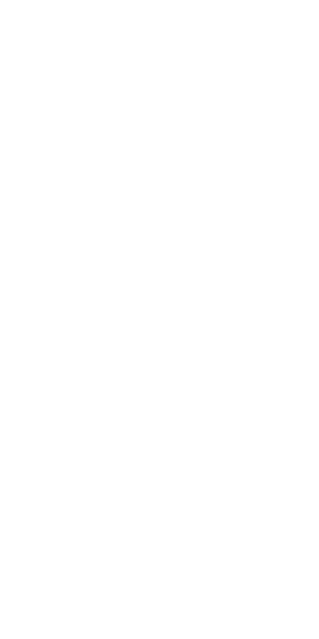 scroll, scrollTop: 0, scrollLeft: 0, axis: both 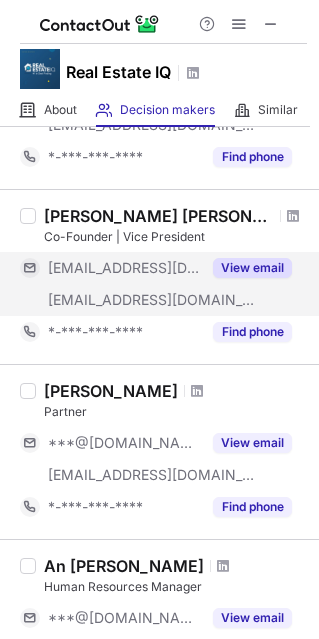 click on "View email" at bounding box center (252, 268) 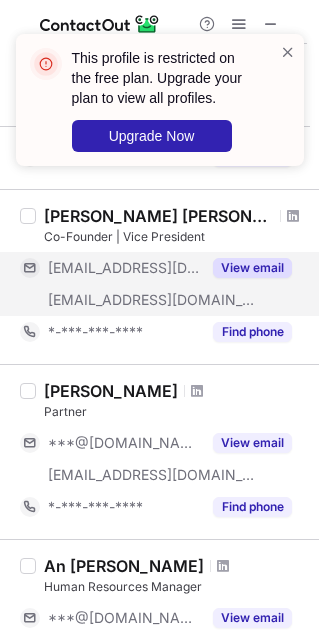 click on "View email" at bounding box center [252, 268] 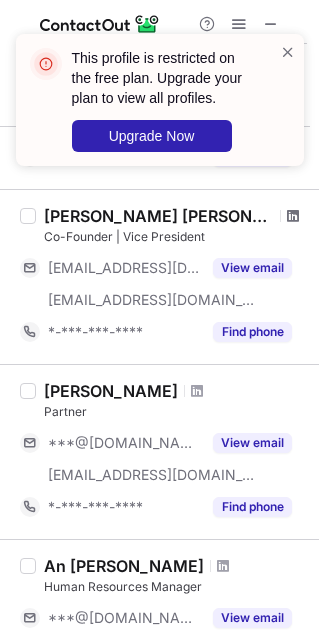 click at bounding box center [293, 216] 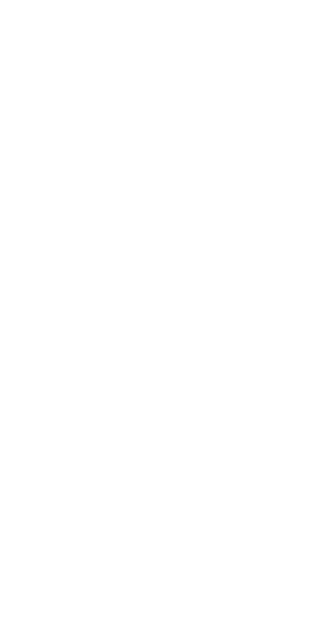 scroll, scrollTop: 0, scrollLeft: 0, axis: both 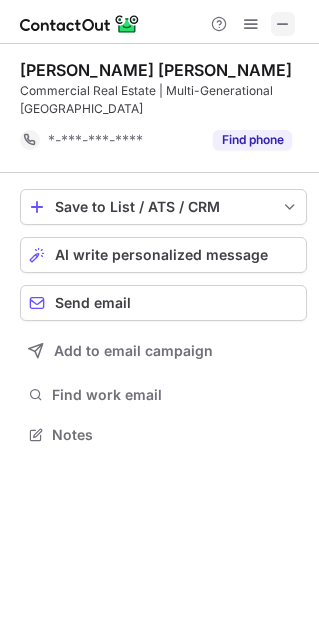 click at bounding box center (283, 24) 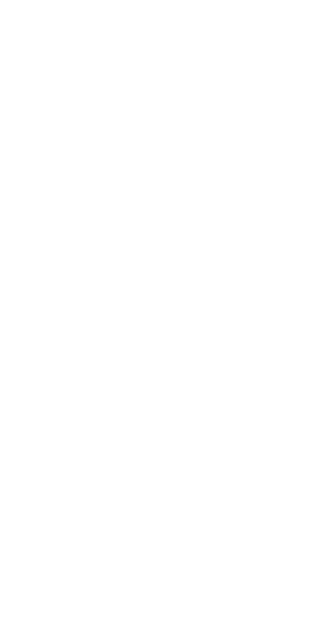 scroll, scrollTop: 0, scrollLeft: 0, axis: both 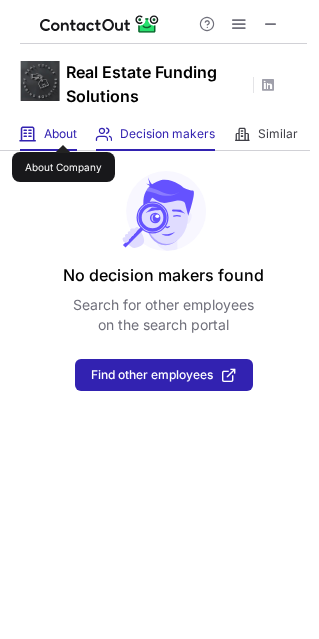 click on "About" at bounding box center (60, 134) 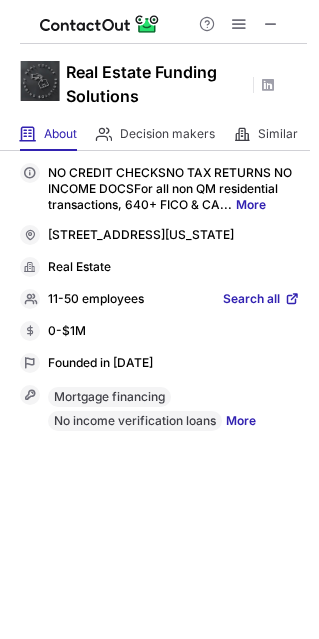 click on "More" at bounding box center [251, 204] 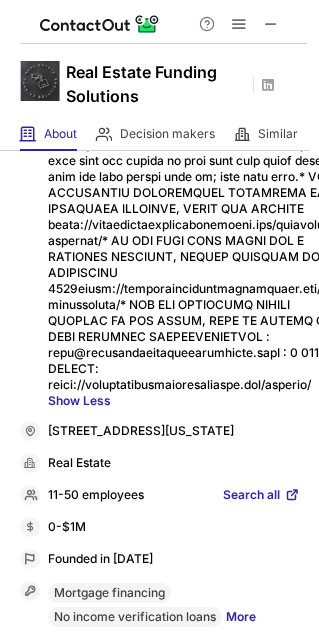scroll, scrollTop: 379, scrollLeft: 0, axis: vertical 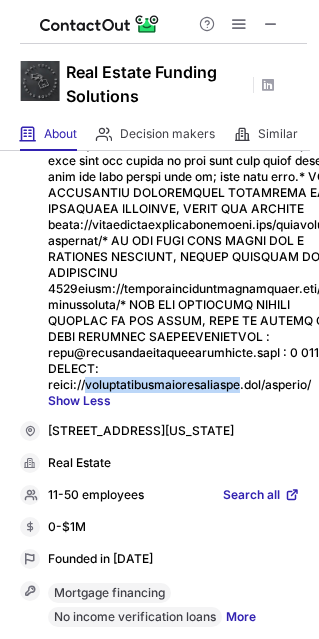 click on "Show Less" at bounding box center [200, 105] 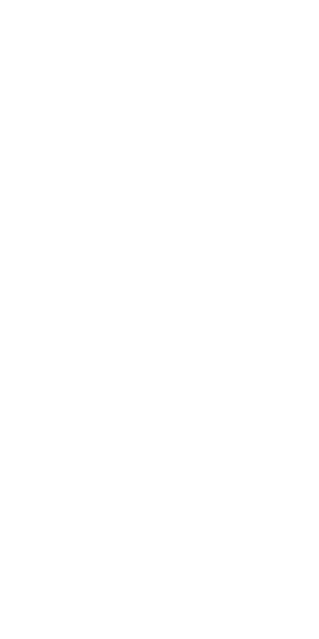 scroll, scrollTop: 0, scrollLeft: 0, axis: both 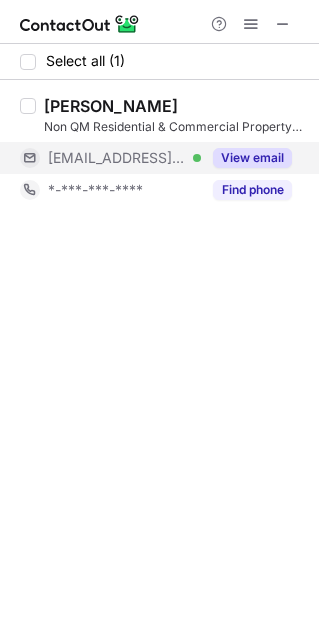click on "View email" at bounding box center (252, 158) 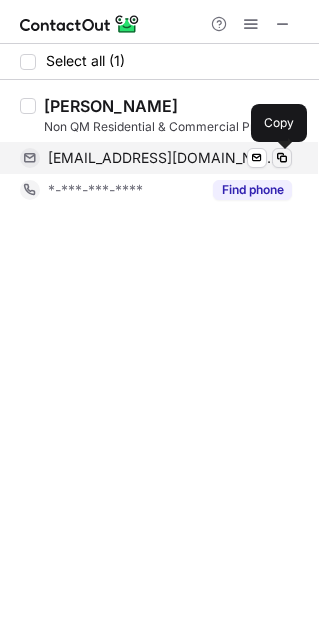 click at bounding box center (282, 158) 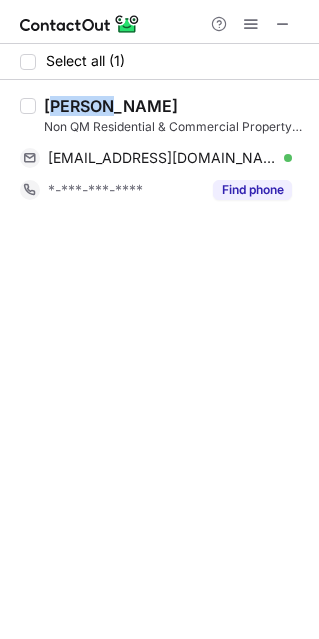 drag, startPoint x: 111, startPoint y: 104, endPoint x: 55, endPoint y: 100, distance: 56.142673 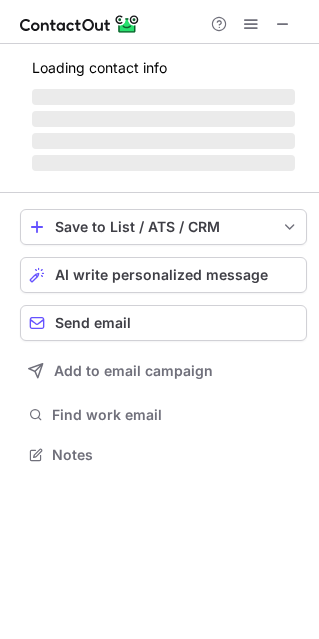 scroll, scrollTop: 10, scrollLeft: 10, axis: both 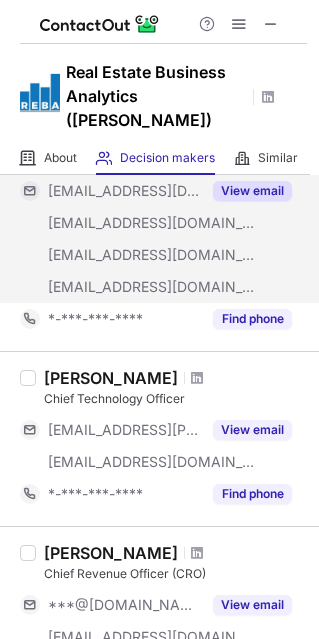 click on "View email" at bounding box center (252, 191) 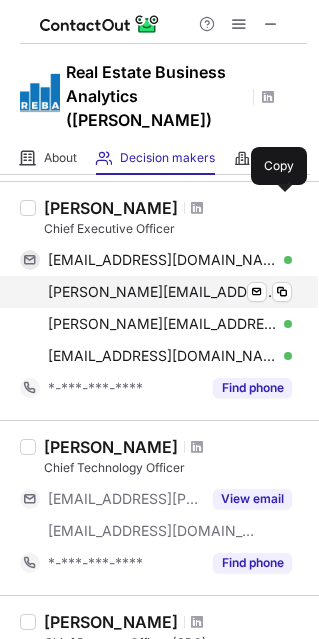 scroll, scrollTop: 400, scrollLeft: 0, axis: vertical 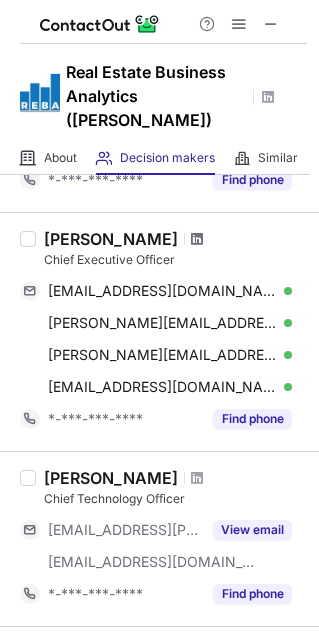 click at bounding box center [197, 239] 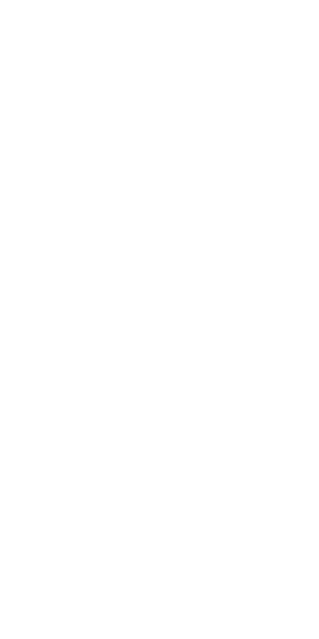 scroll, scrollTop: 0, scrollLeft: 0, axis: both 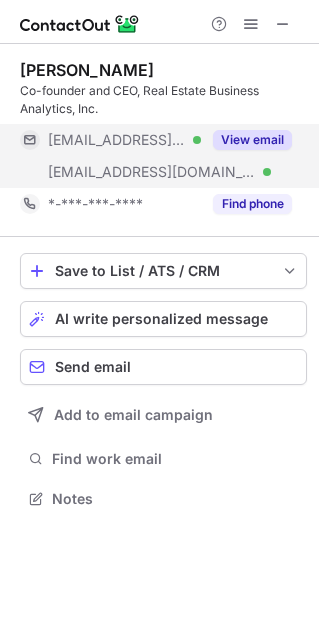 click on "View email" at bounding box center [252, 140] 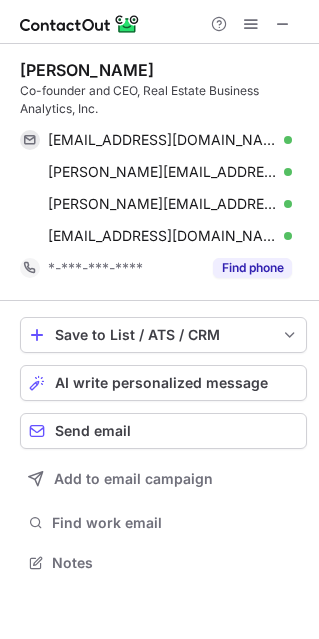 scroll, scrollTop: 10, scrollLeft: 10, axis: both 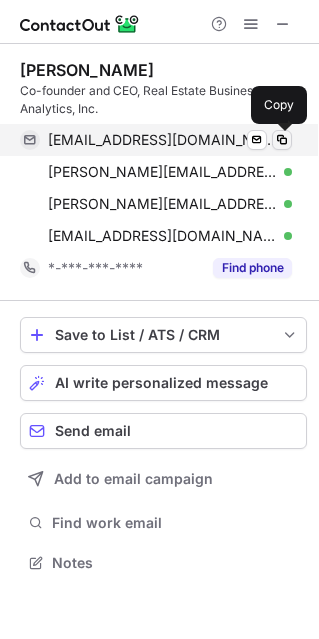 click at bounding box center (282, 140) 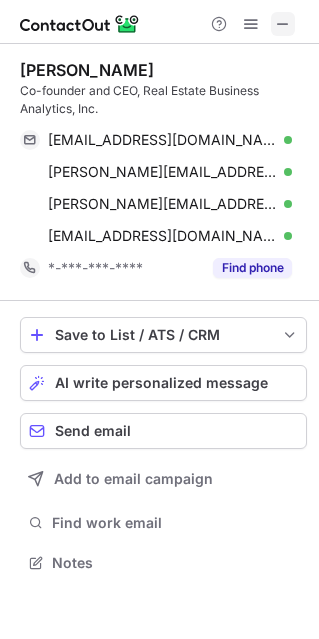 click at bounding box center [283, 24] 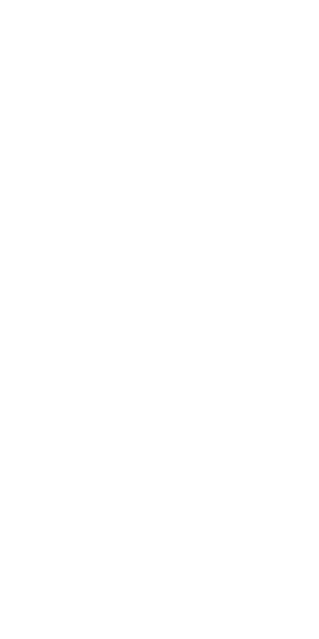 scroll, scrollTop: 0, scrollLeft: 0, axis: both 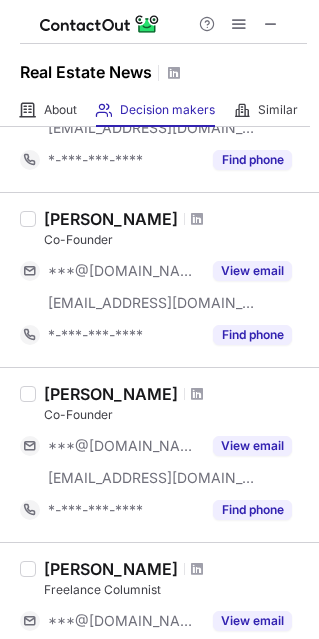 click at bounding box center [197, 219] 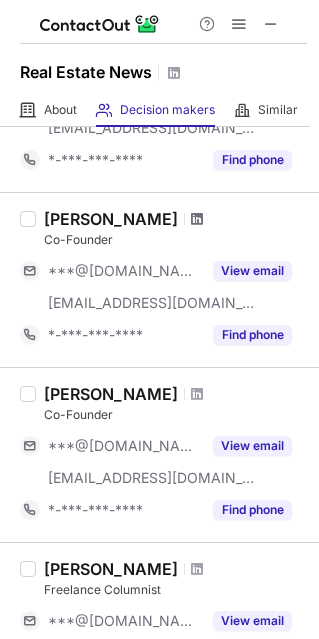 click at bounding box center (197, 219) 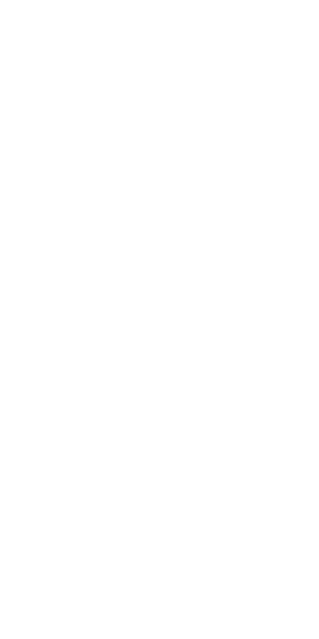 scroll, scrollTop: 0, scrollLeft: 0, axis: both 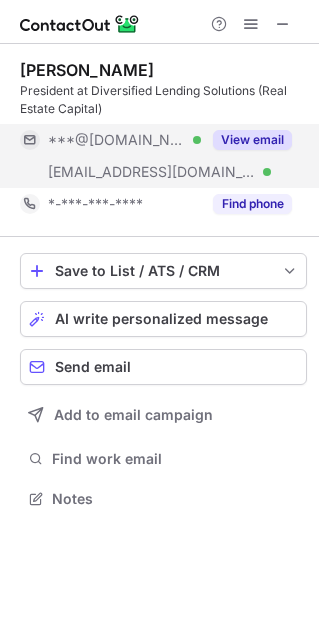 click on "View email" at bounding box center [252, 140] 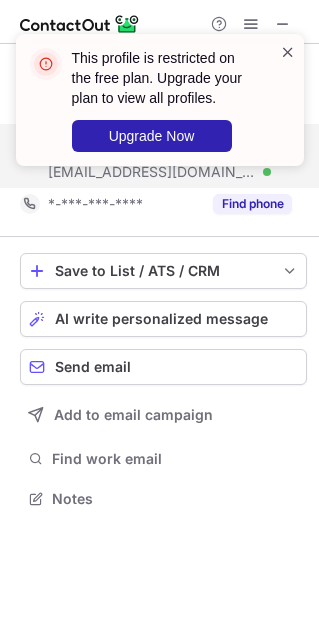 click at bounding box center (288, 52) 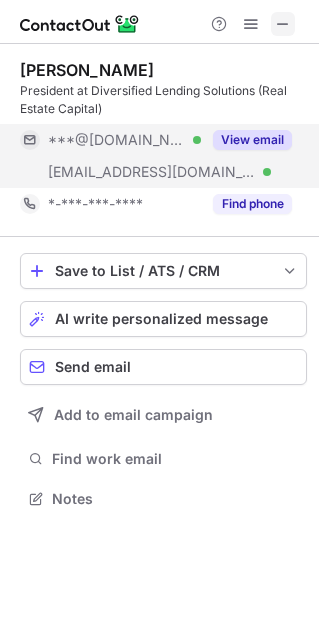 click at bounding box center [283, 24] 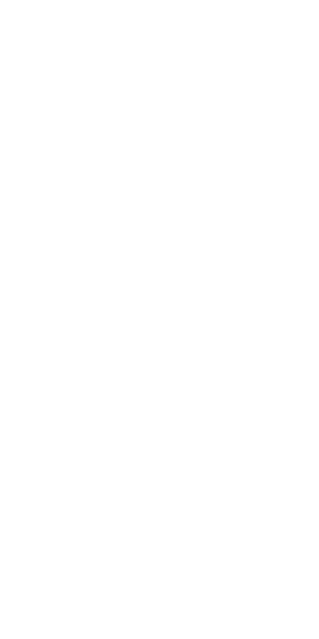 scroll, scrollTop: 0, scrollLeft: 0, axis: both 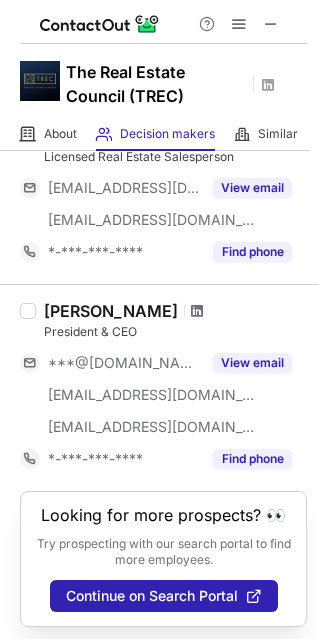 click at bounding box center (197, 311) 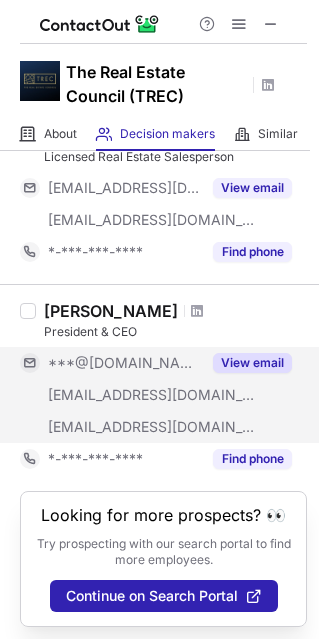 click on "View email" at bounding box center [252, 363] 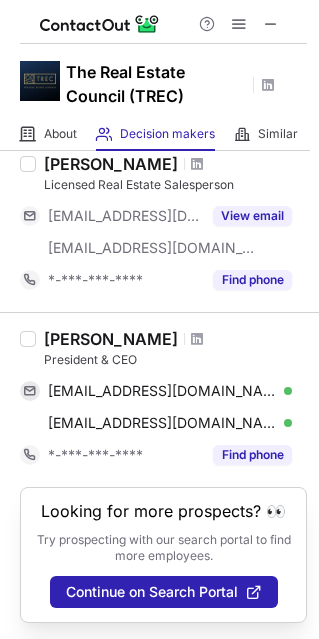 scroll, scrollTop: 1514, scrollLeft: 0, axis: vertical 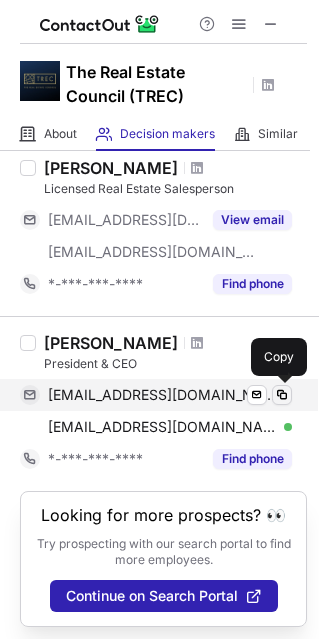 click at bounding box center [282, 395] 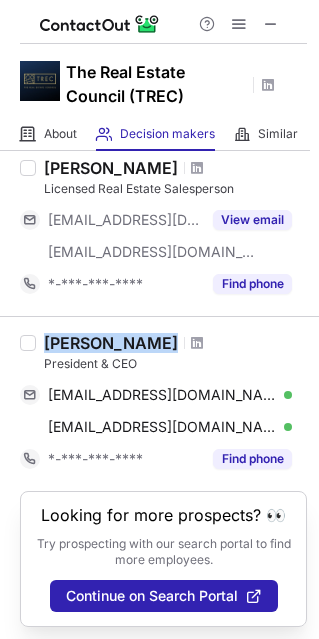 drag, startPoint x: 43, startPoint y: 341, endPoint x: 169, endPoint y: 340, distance: 126.00397 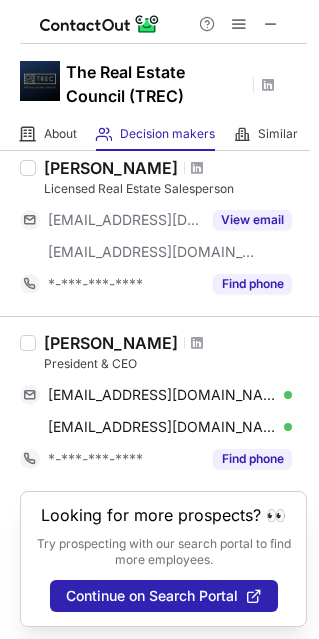 drag, startPoint x: 188, startPoint y: 337, endPoint x: 276, endPoint y: 337, distance: 88 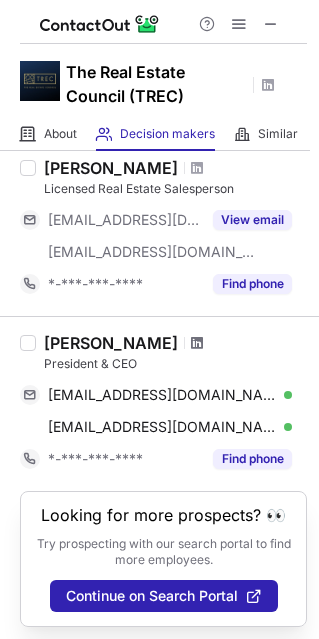 click at bounding box center [197, 343] 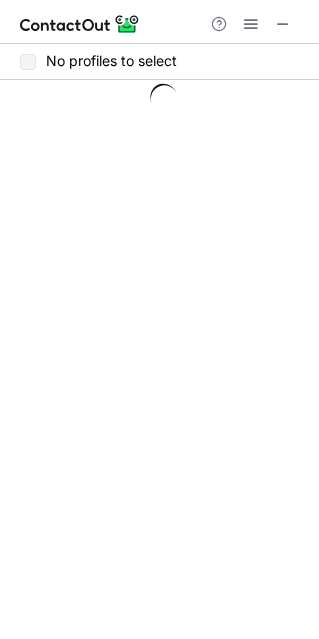 scroll, scrollTop: 0, scrollLeft: 0, axis: both 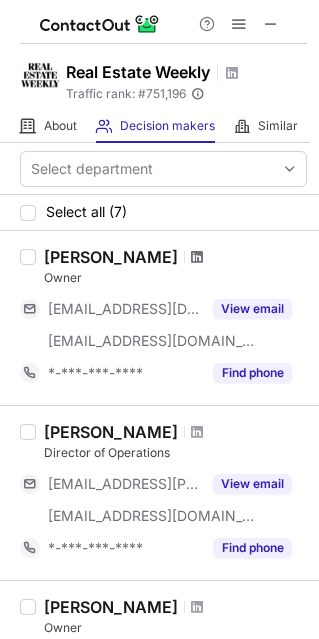 click at bounding box center (197, 257) 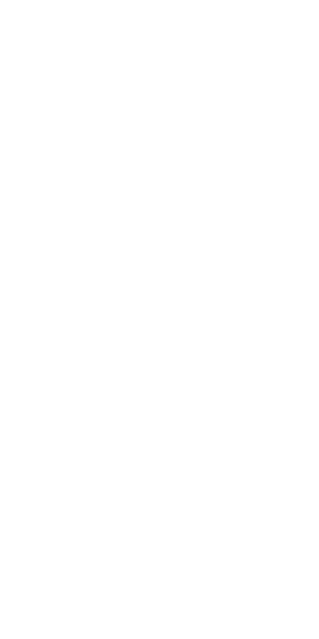 scroll, scrollTop: 0, scrollLeft: 0, axis: both 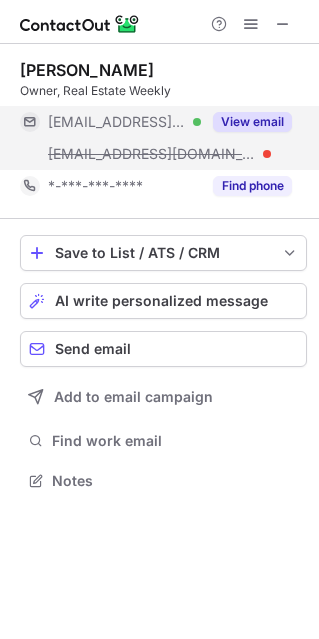 click on "View email" at bounding box center [252, 122] 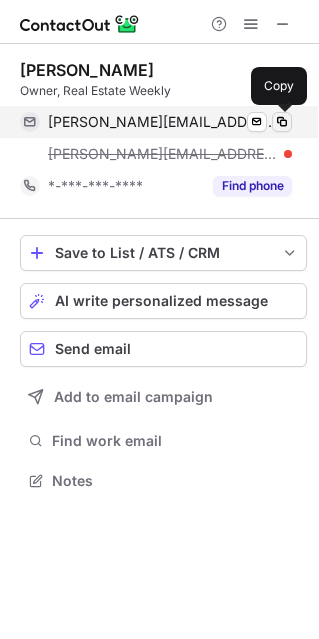 click at bounding box center (282, 122) 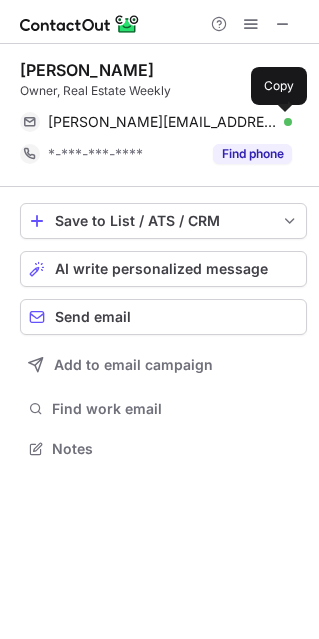 scroll, scrollTop: 434, scrollLeft: 319, axis: both 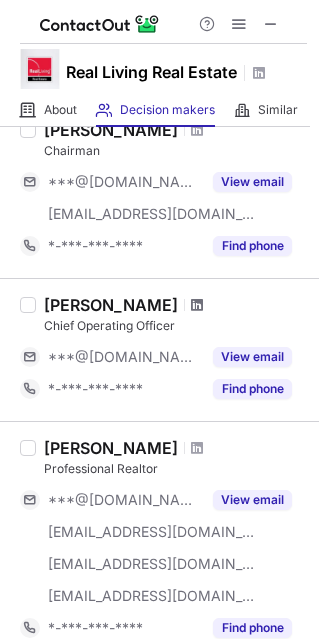 click at bounding box center [197, 305] 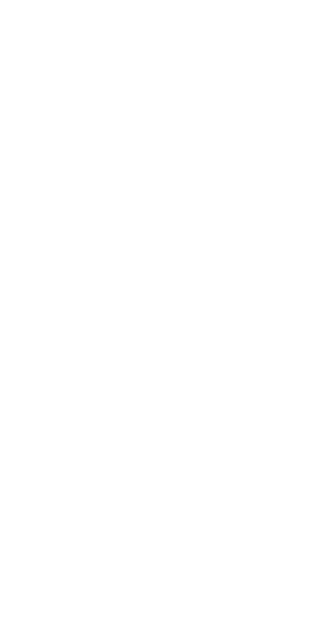 scroll, scrollTop: 0, scrollLeft: 0, axis: both 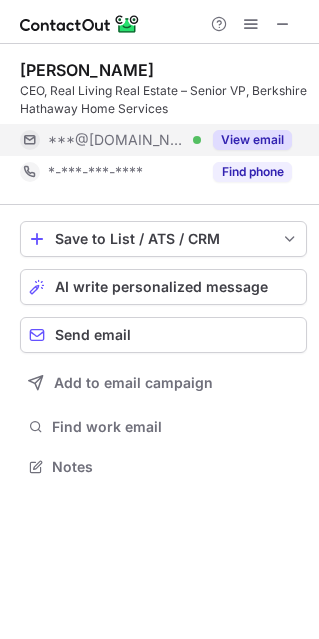 click on "View email" at bounding box center [252, 140] 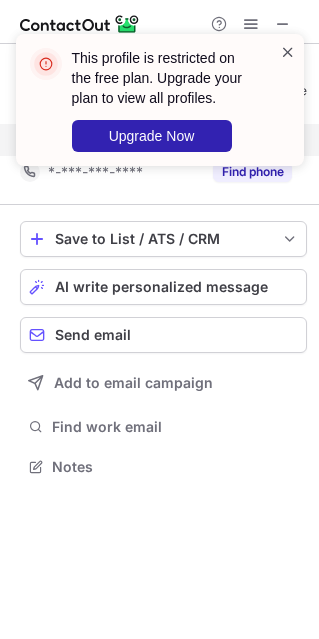 click at bounding box center [288, 52] 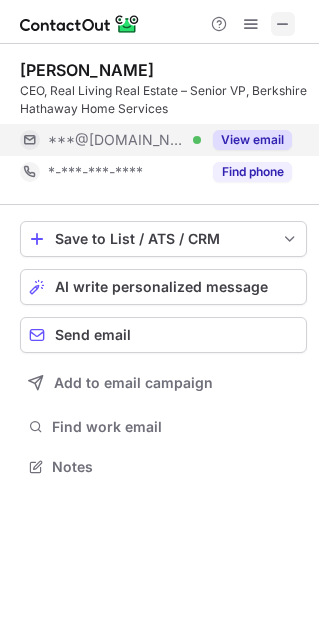 click at bounding box center [283, 24] 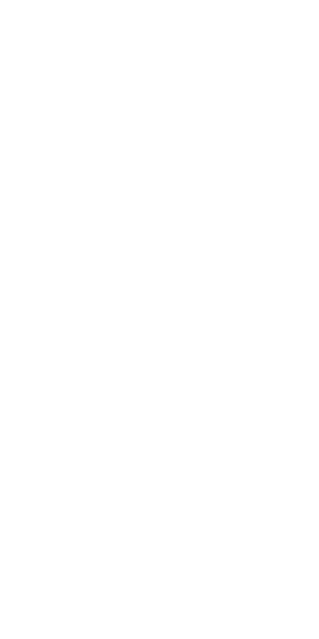 scroll, scrollTop: 0, scrollLeft: 0, axis: both 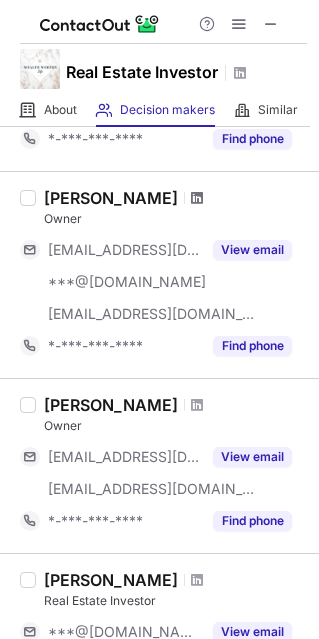 click at bounding box center [197, 198] 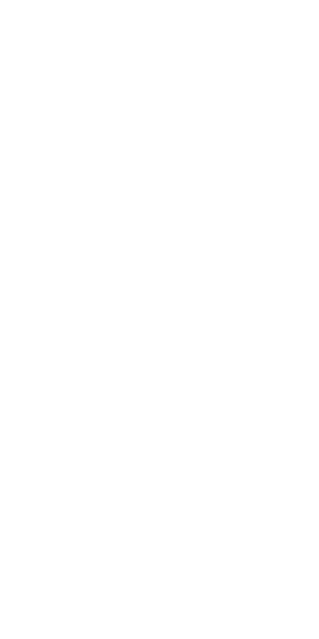 scroll, scrollTop: 0, scrollLeft: 0, axis: both 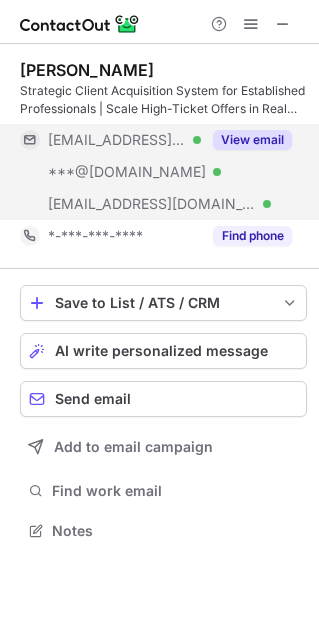 click on "View email" at bounding box center [252, 140] 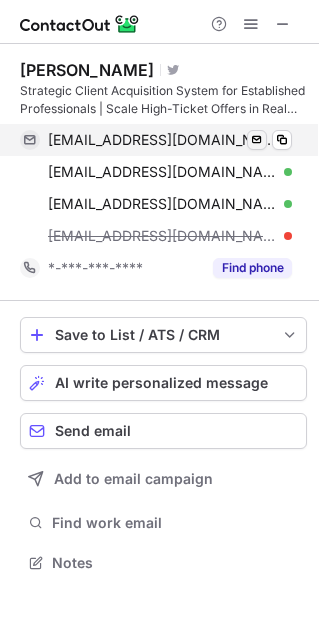 scroll, scrollTop: 10, scrollLeft: 9, axis: both 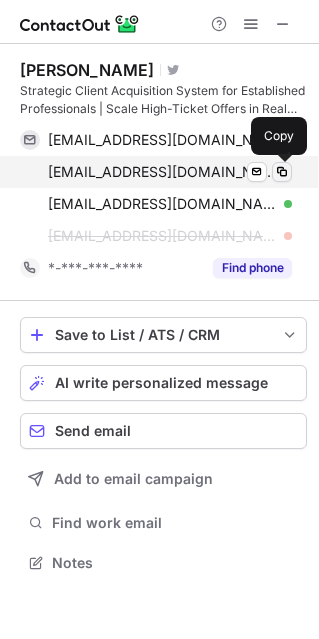 click at bounding box center [282, 172] 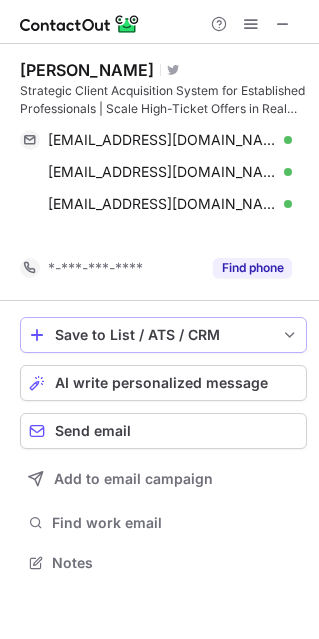 scroll, scrollTop: 517, scrollLeft: 319, axis: both 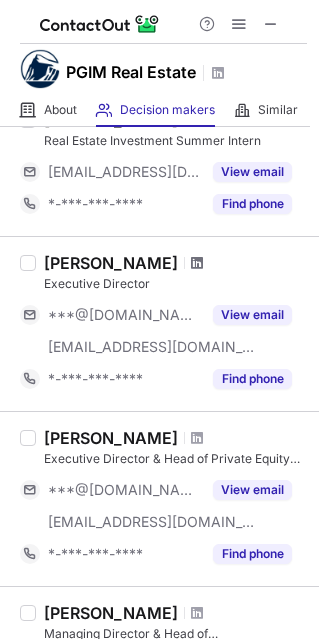 click at bounding box center (197, 263) 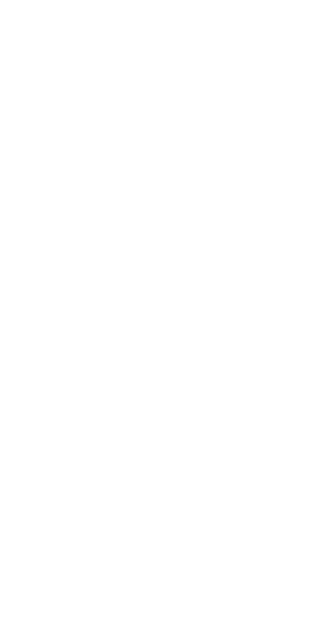 scroll, scrollTop: 0, scrollLeft: 0, axis: both 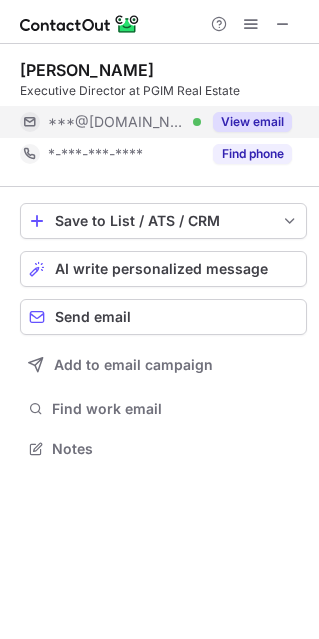 click on "View email" at bounding box center [252, 122] 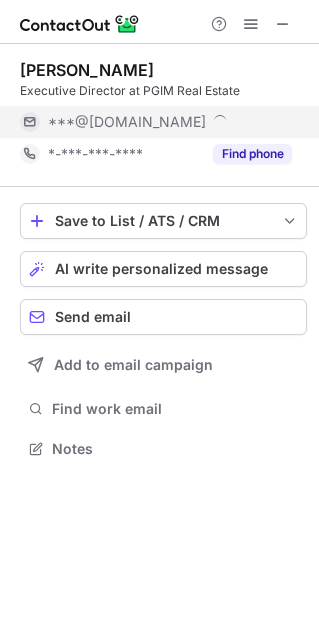 scroll, scrollTop: 10, scrollLeft: 9, axis: both 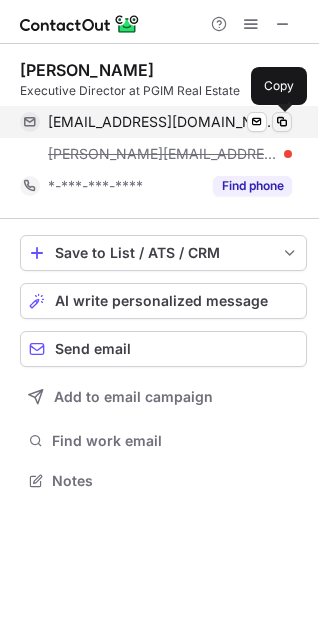 click at bounding box center (282, 122) 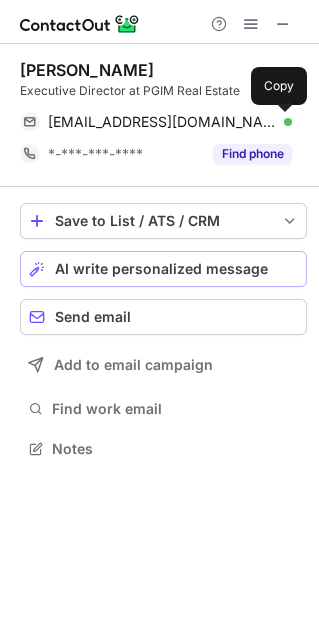 scroll, scrollTop: 434, scrollLeft: 319, axis: both 